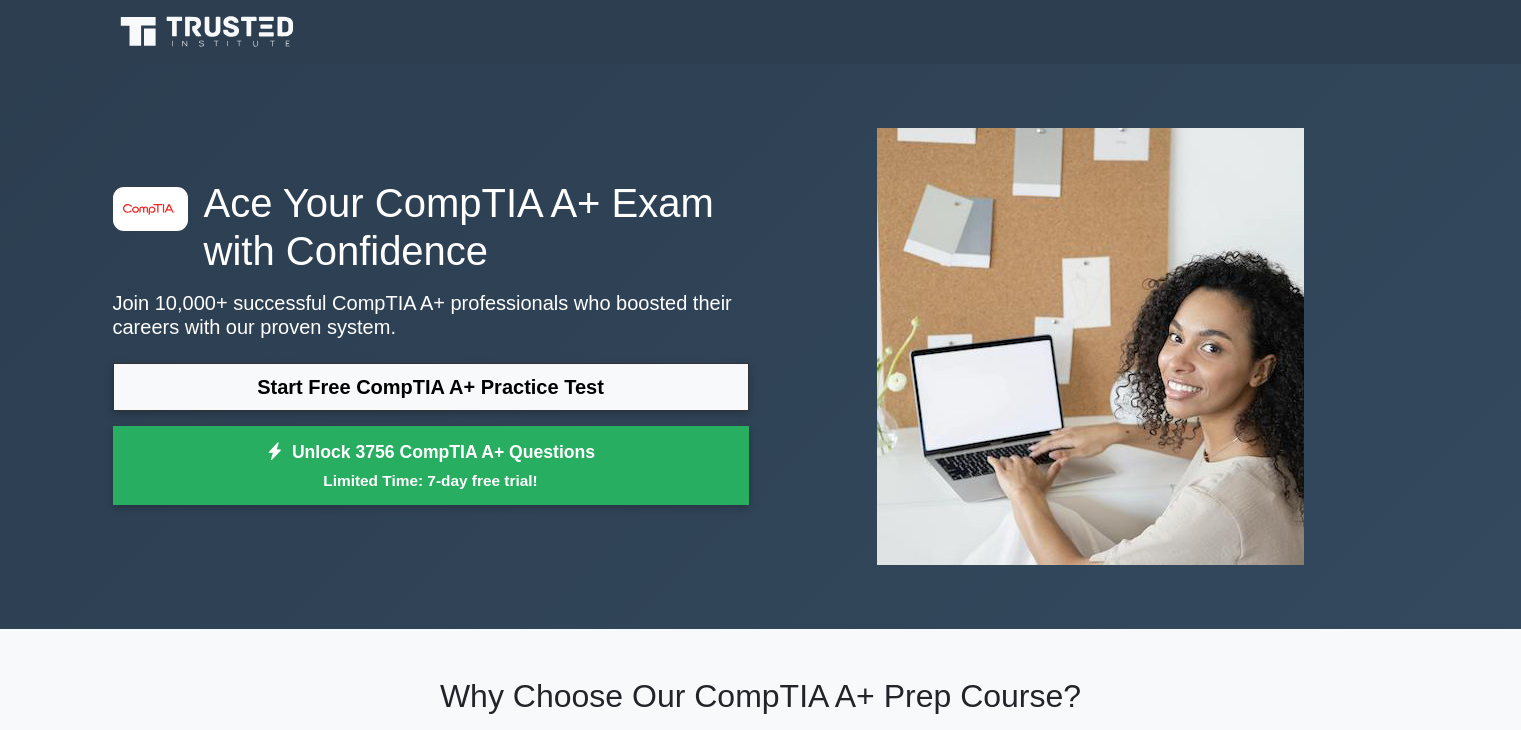 scroll, scrollTop: 0, scrollLeft: 0, axis: both 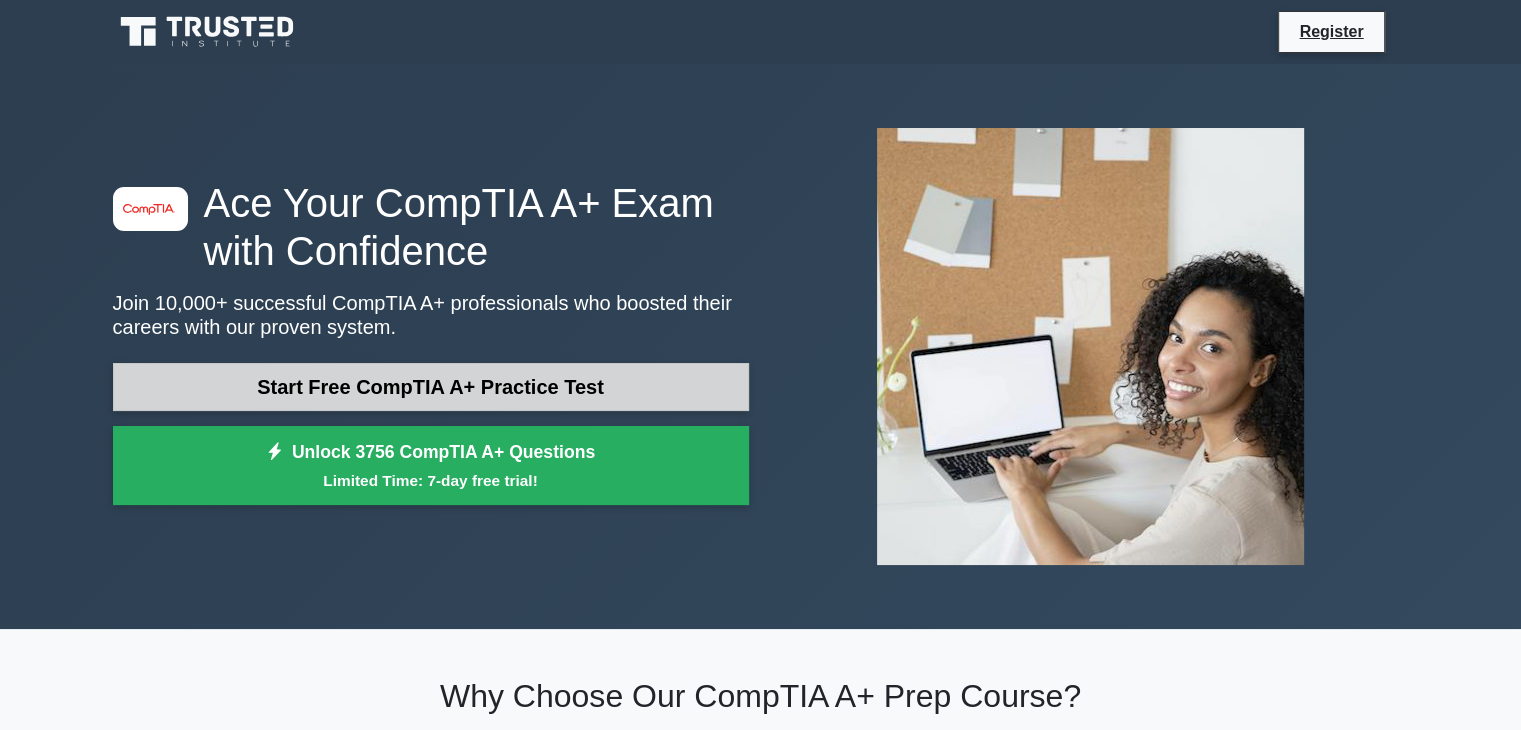 click on "Start Free CompTIA A+ Practice Test" at bounding box center [431, 387] 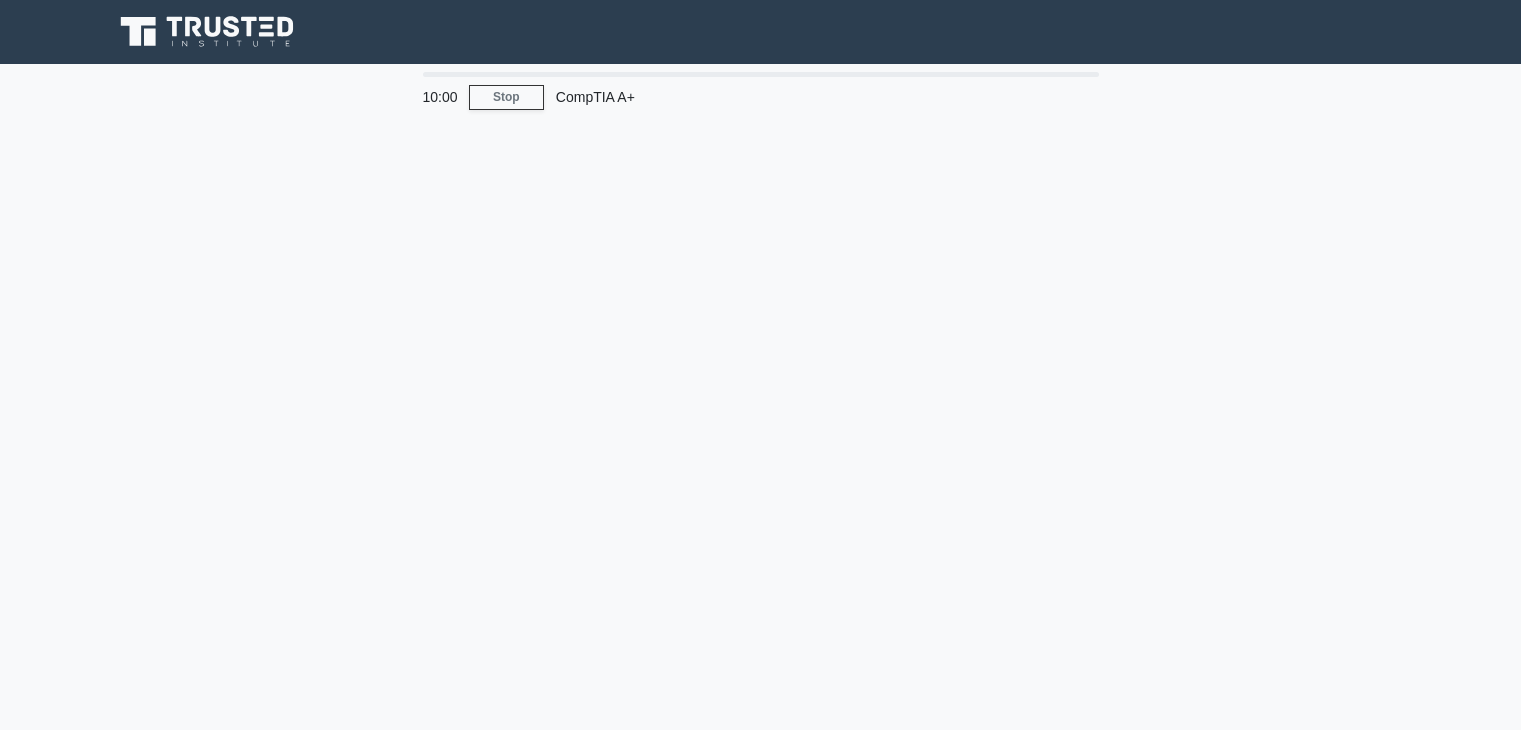scroll, scrollTop: 0, scrollLeft: 0, axis: both 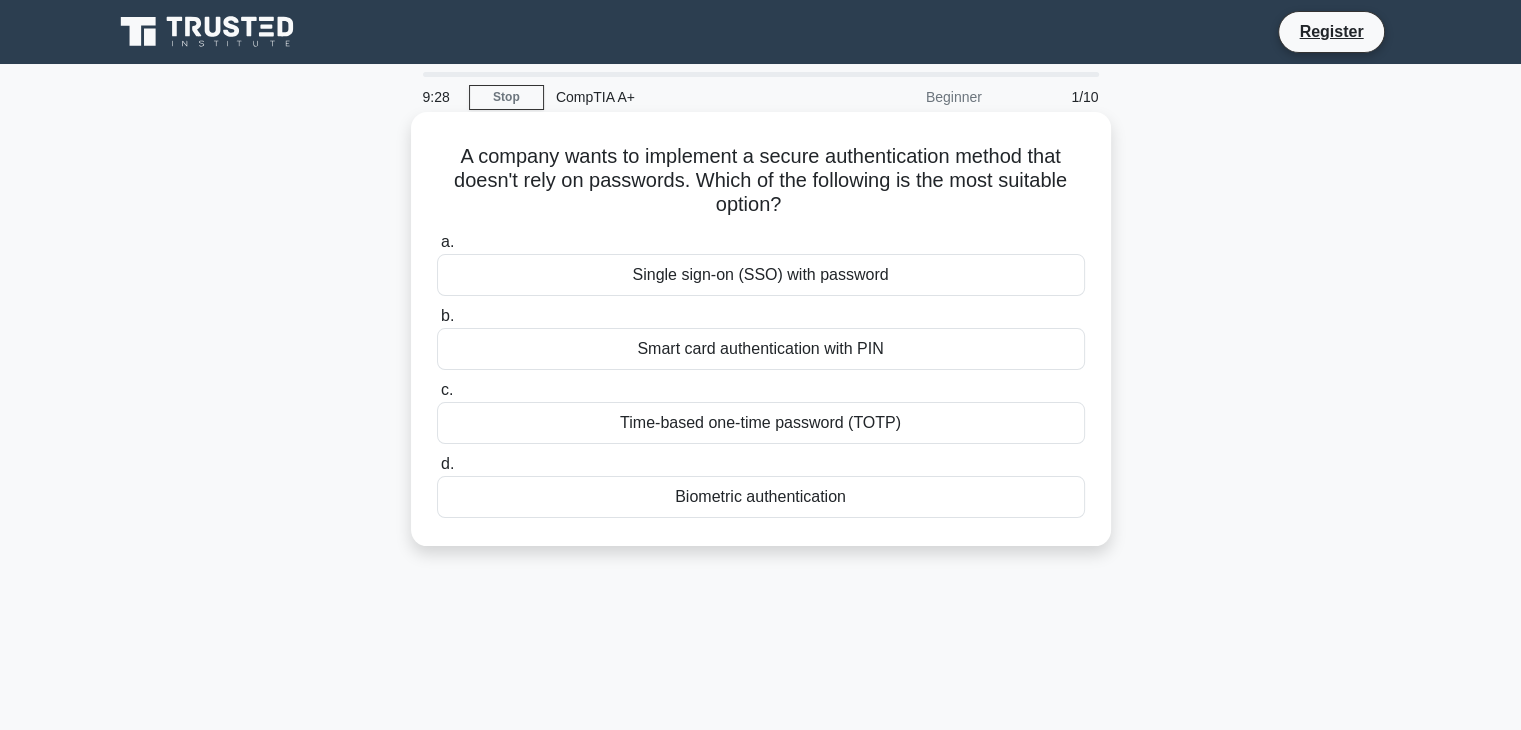 click on "Biometric authentication" at bounding box center (761, 497) 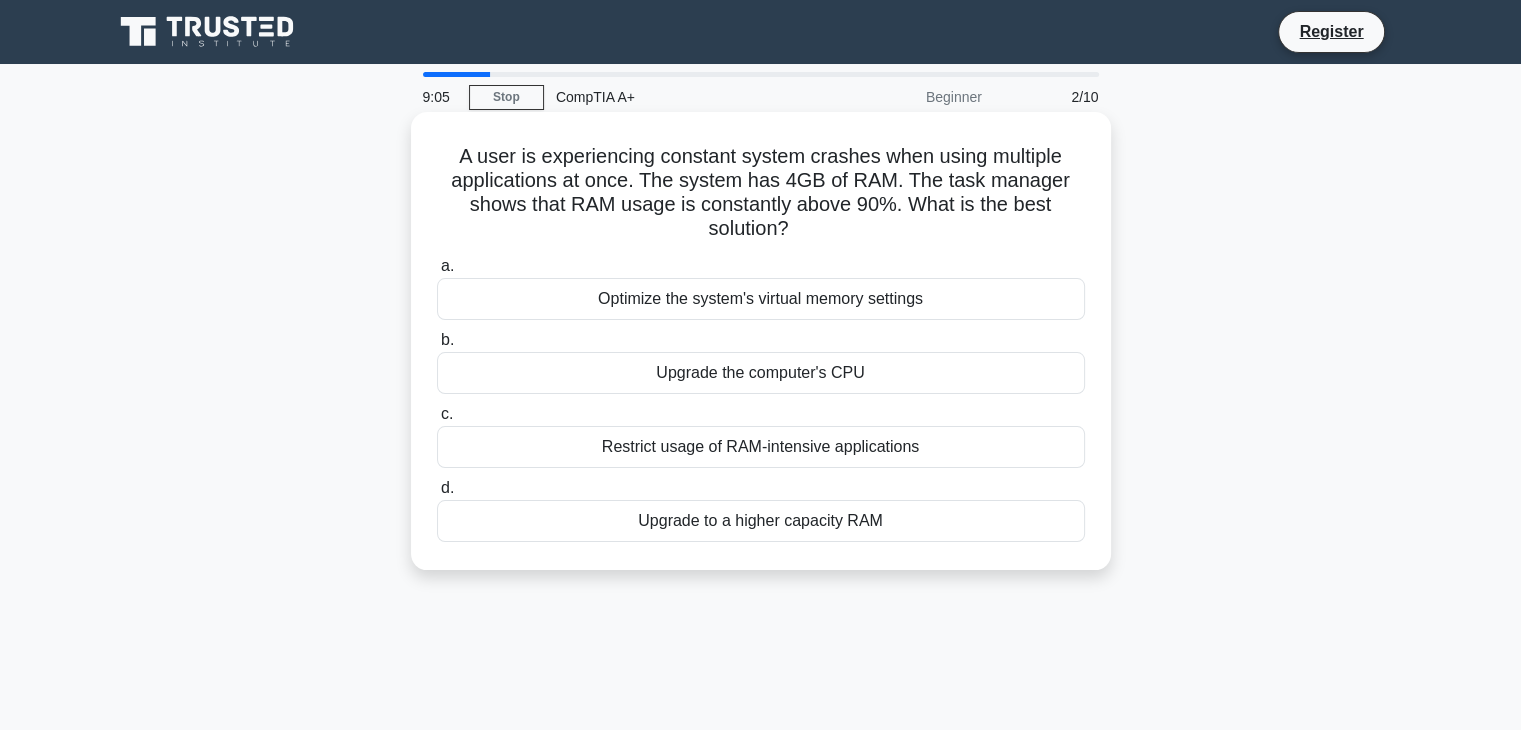 click on "Optimize the system's virtual memory settings" at bounding box center [761, 299] 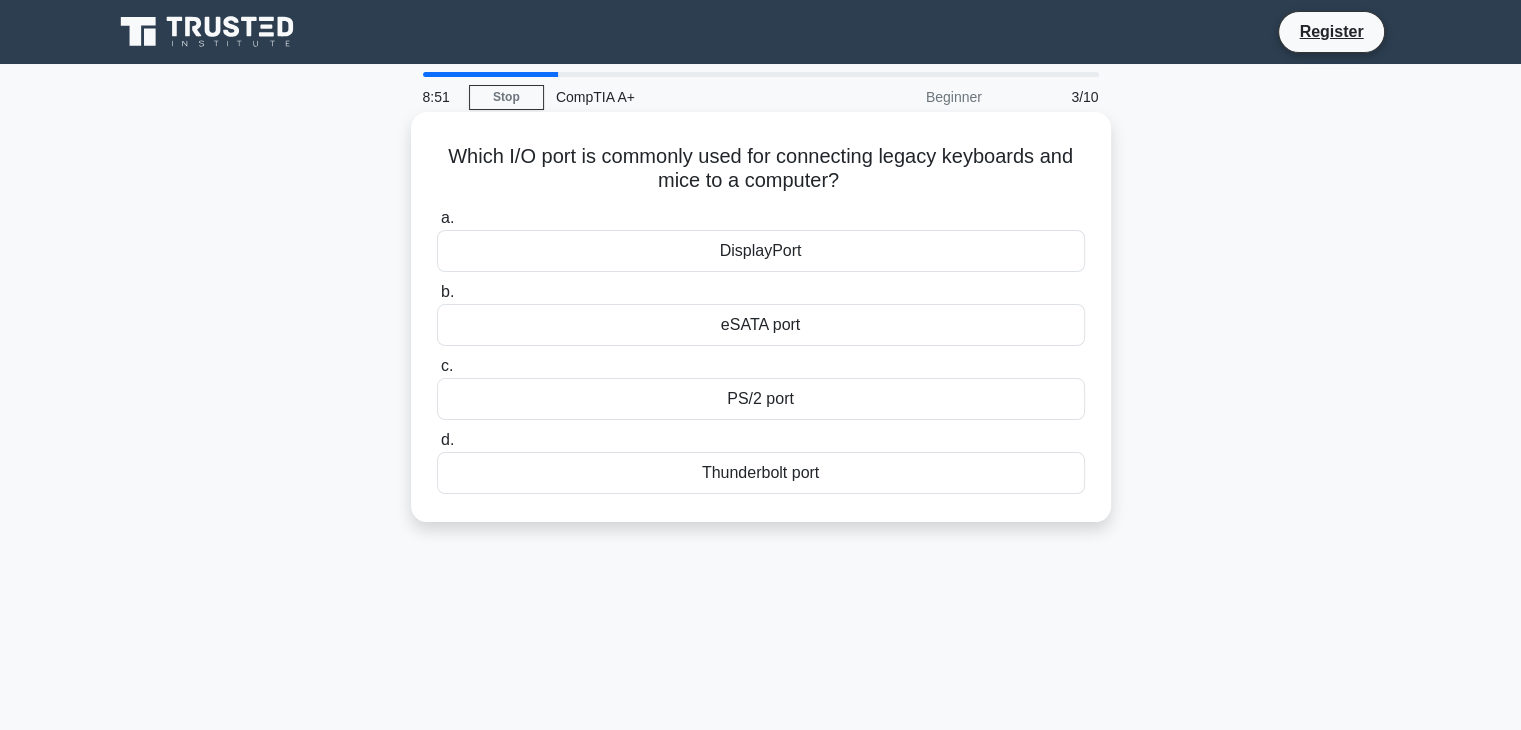 click on "DisplayPort" at bounding box center (761, 251) 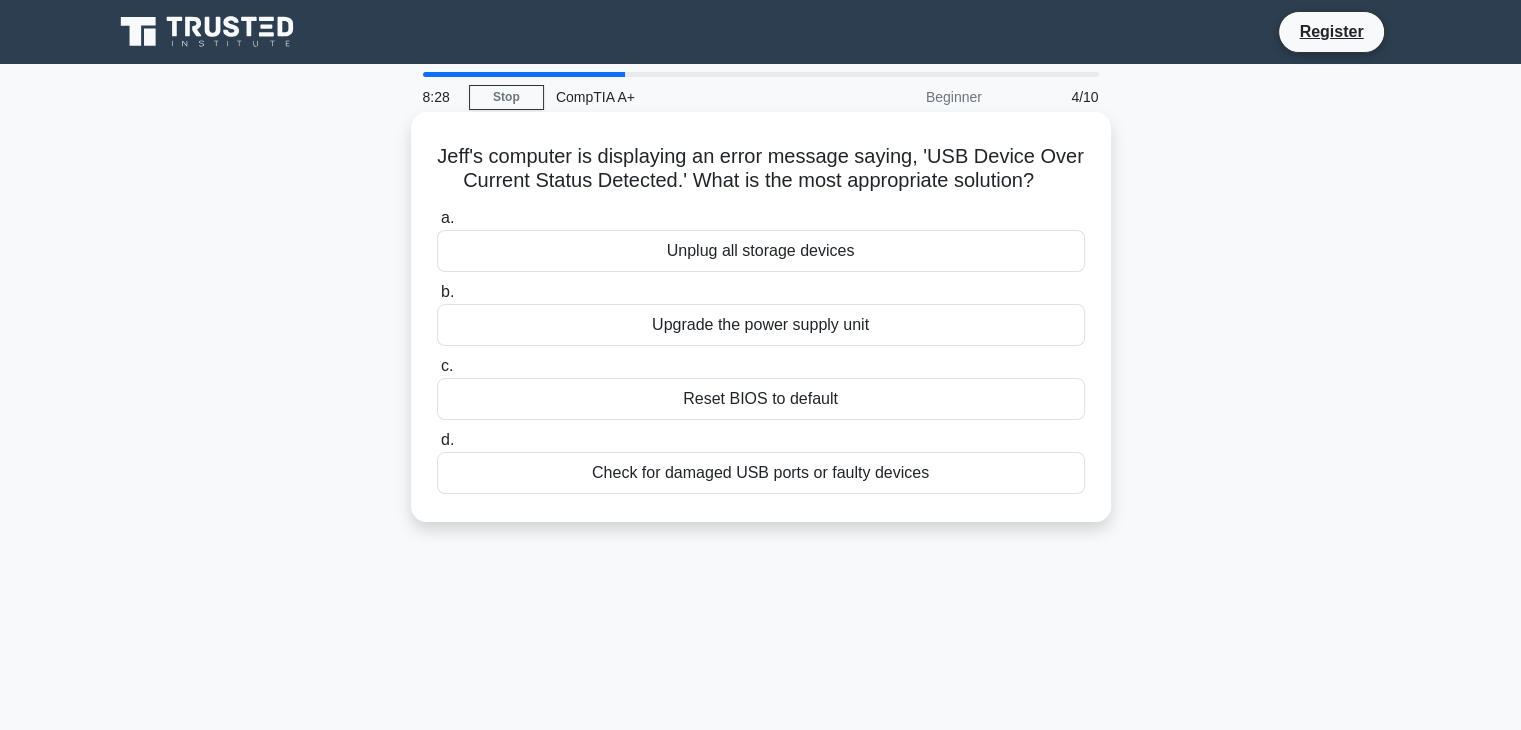 click on "Check for damaged USB ports or faulty devices" at bounding box center (761, 473) 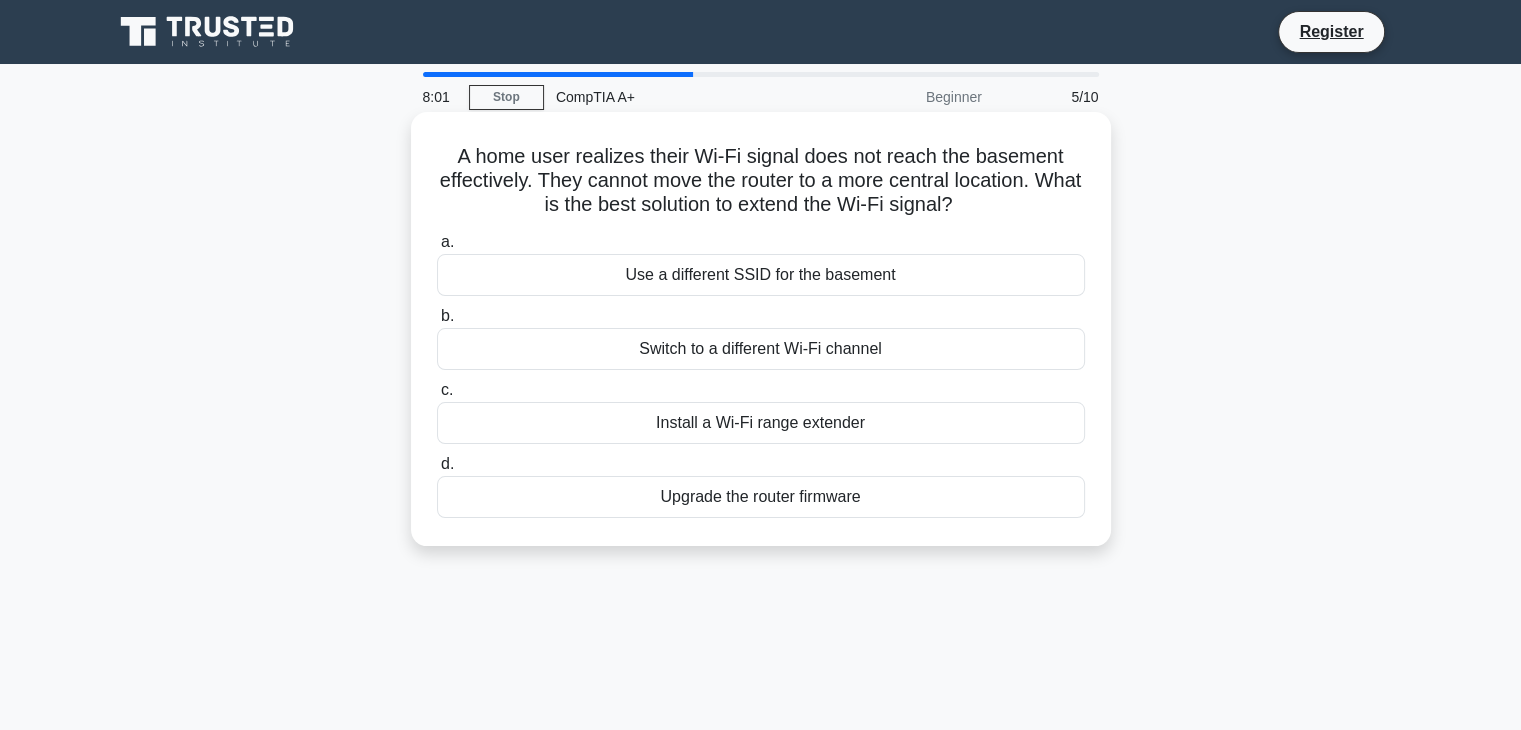 click on "Install a Wi-Fi range extender" at bounding box center [761, 423] 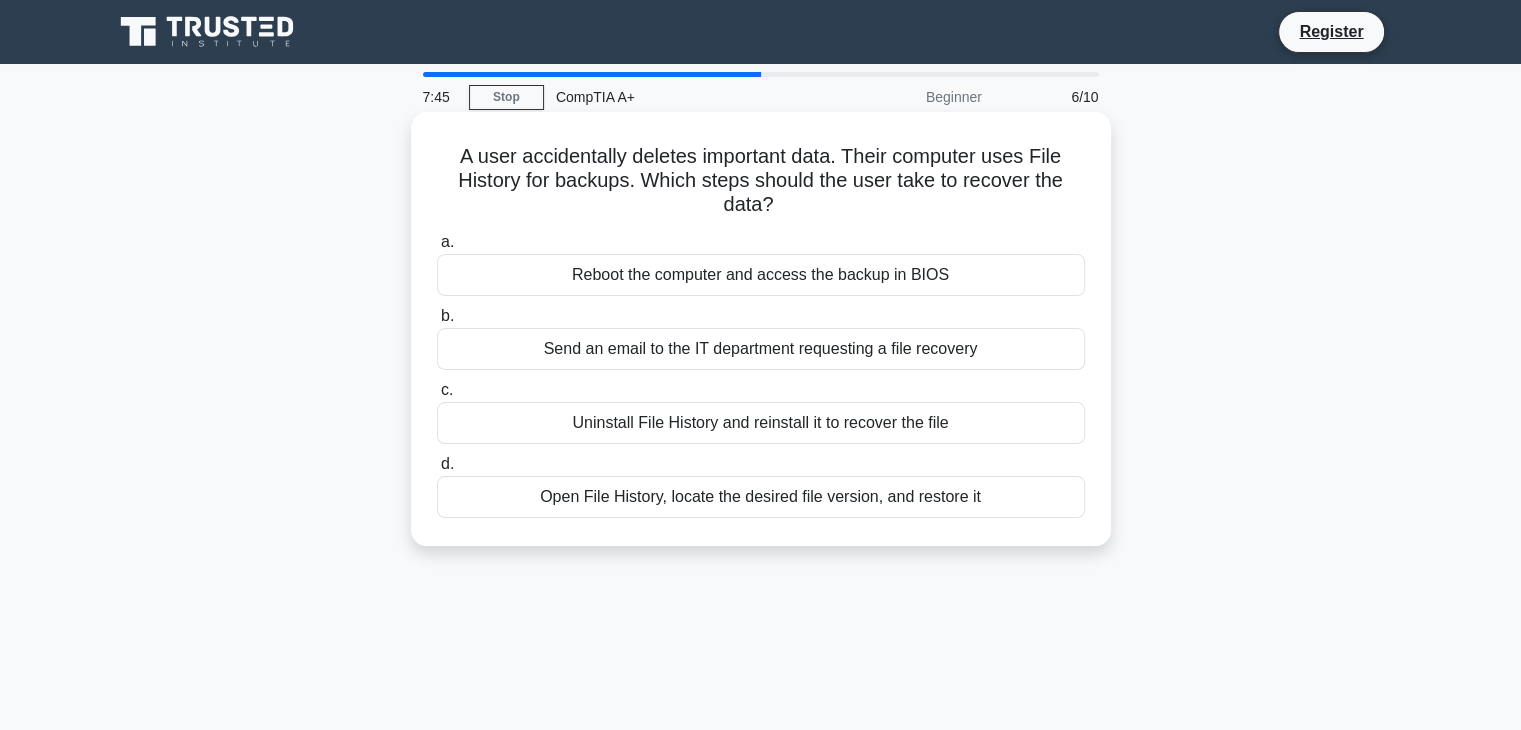 click on "Open File History, locate the desired file version, and restore it" at bounding box center [761, 497] 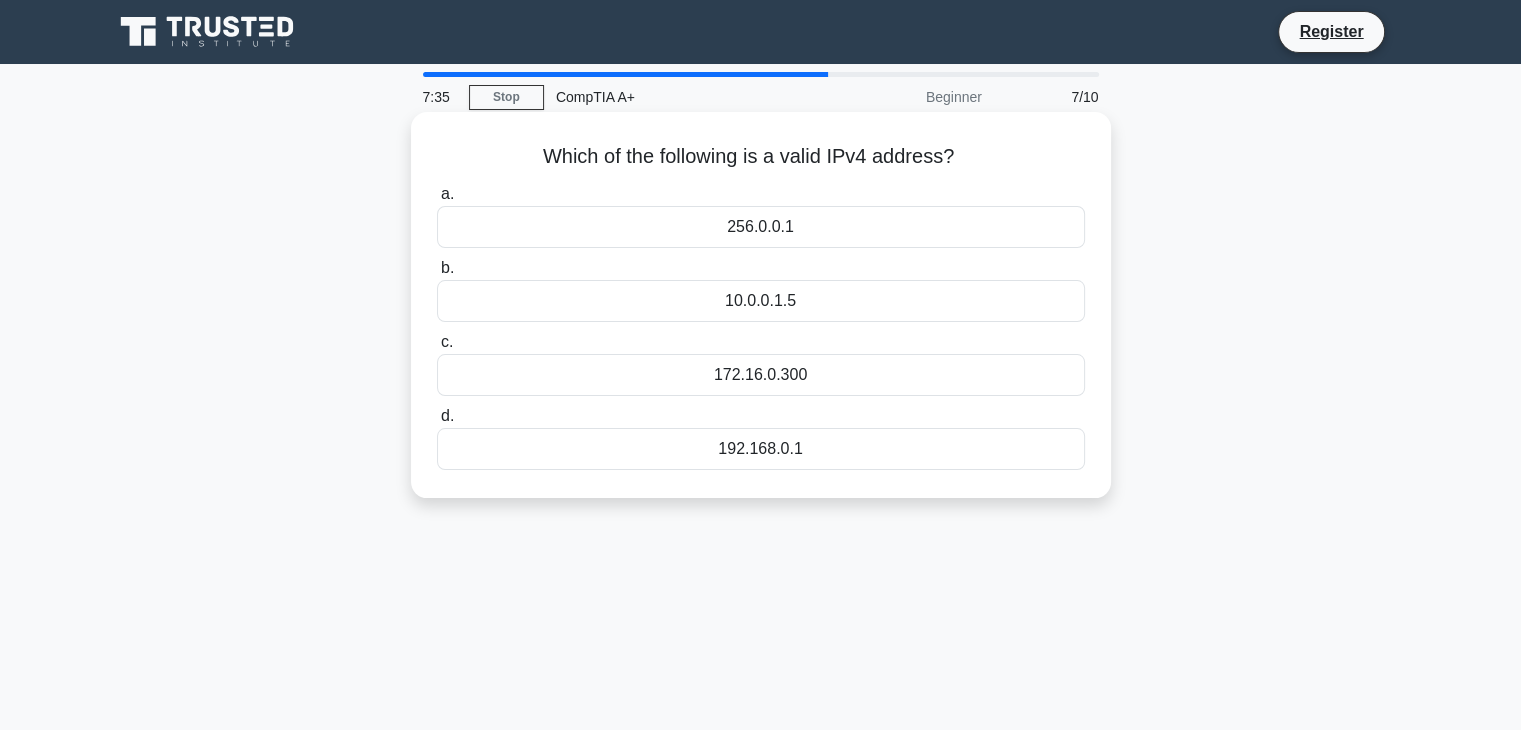 click on "192.168.0.1" at bounding box center (761, 449) 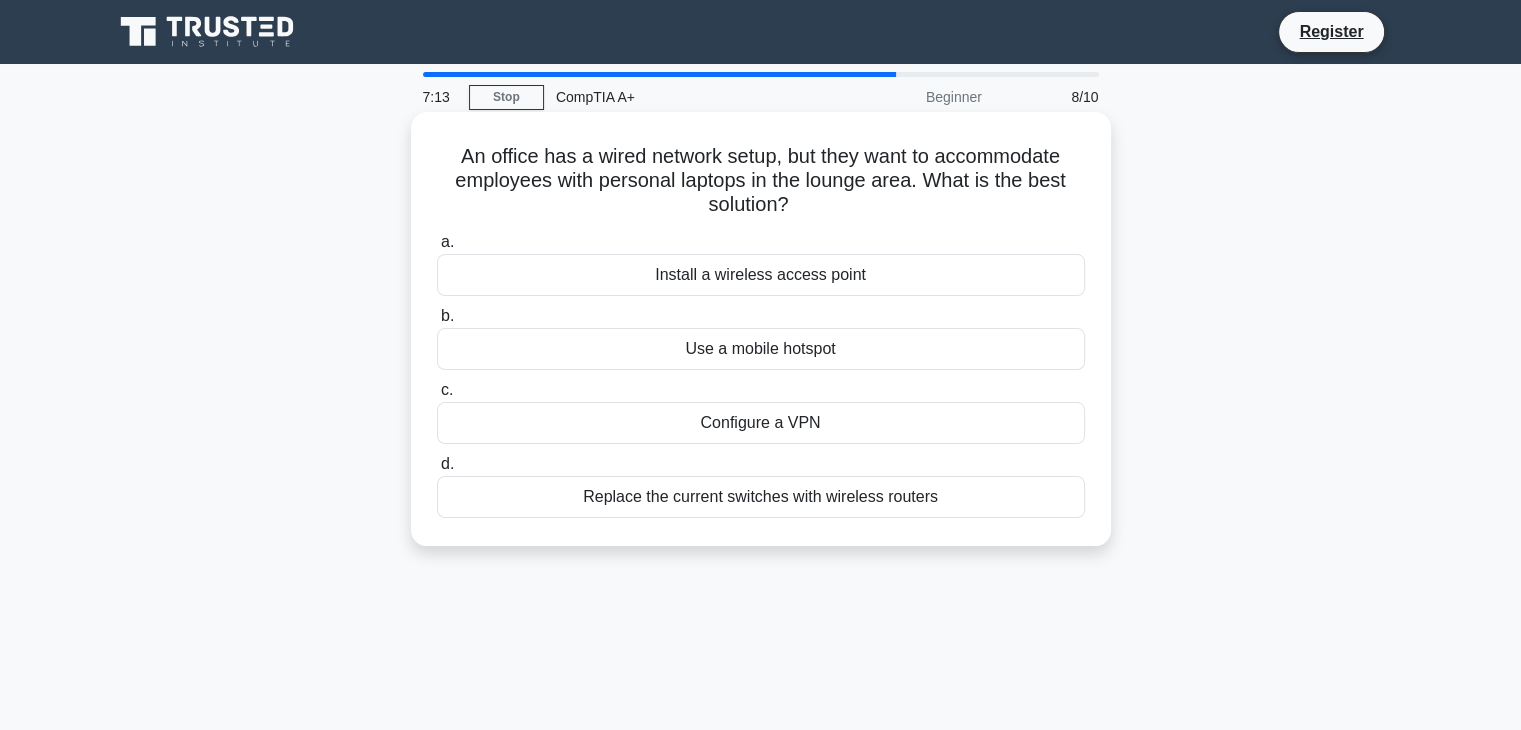 click on "Install a wireless access point" at bounding box center [761, 275] 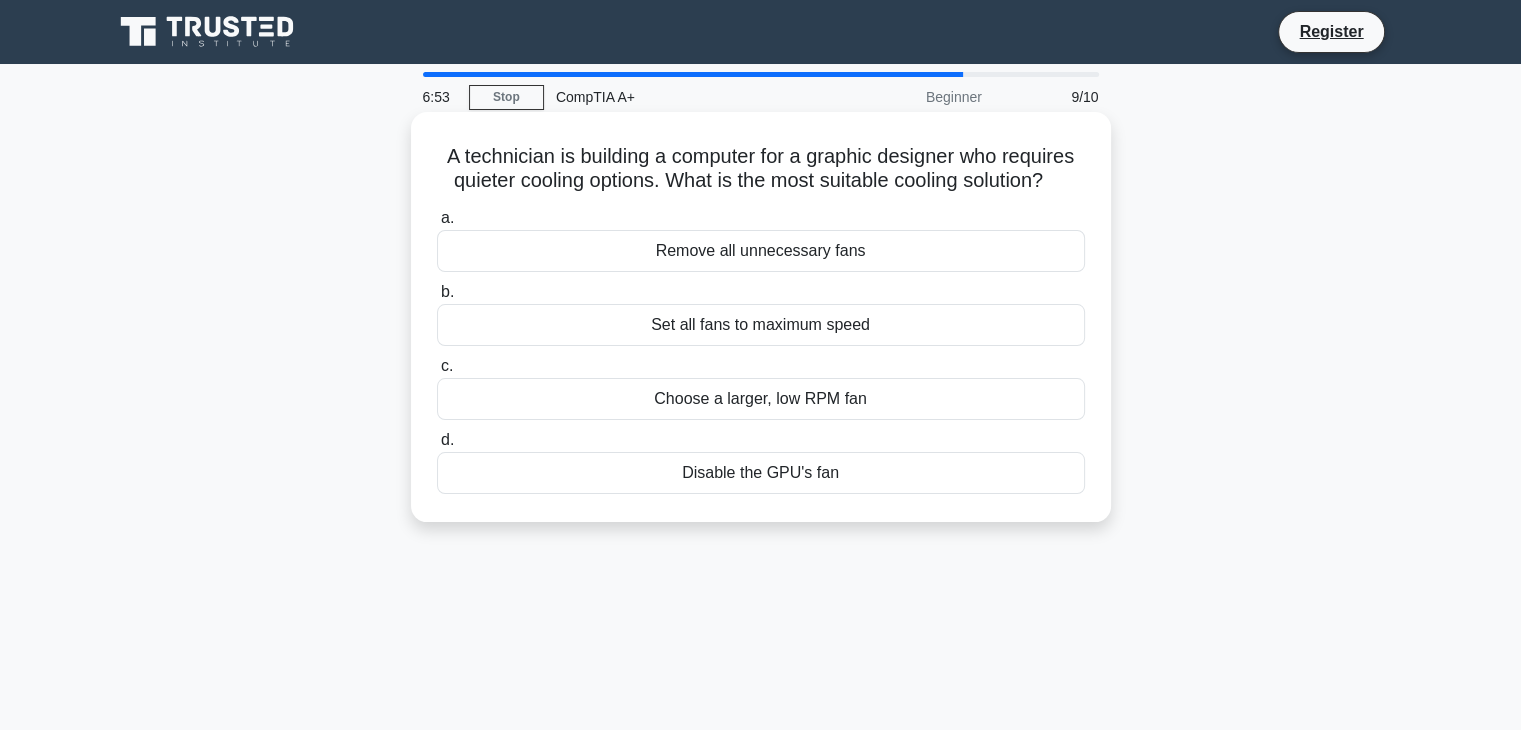 click on "Choose a larger, low RPM fan" at bounding box center (761, 399) 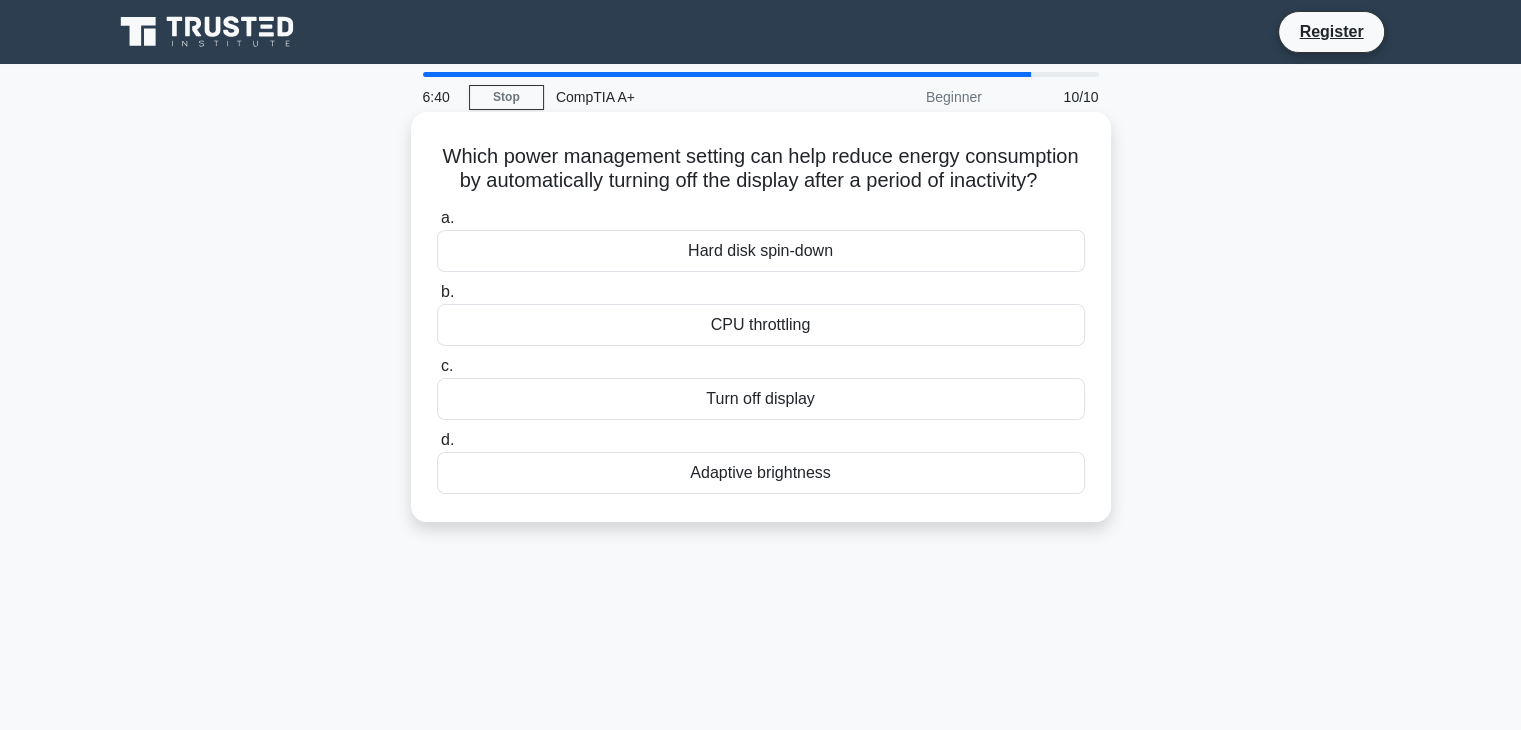 click on "Turn off display" at bounding box center (761, 399) 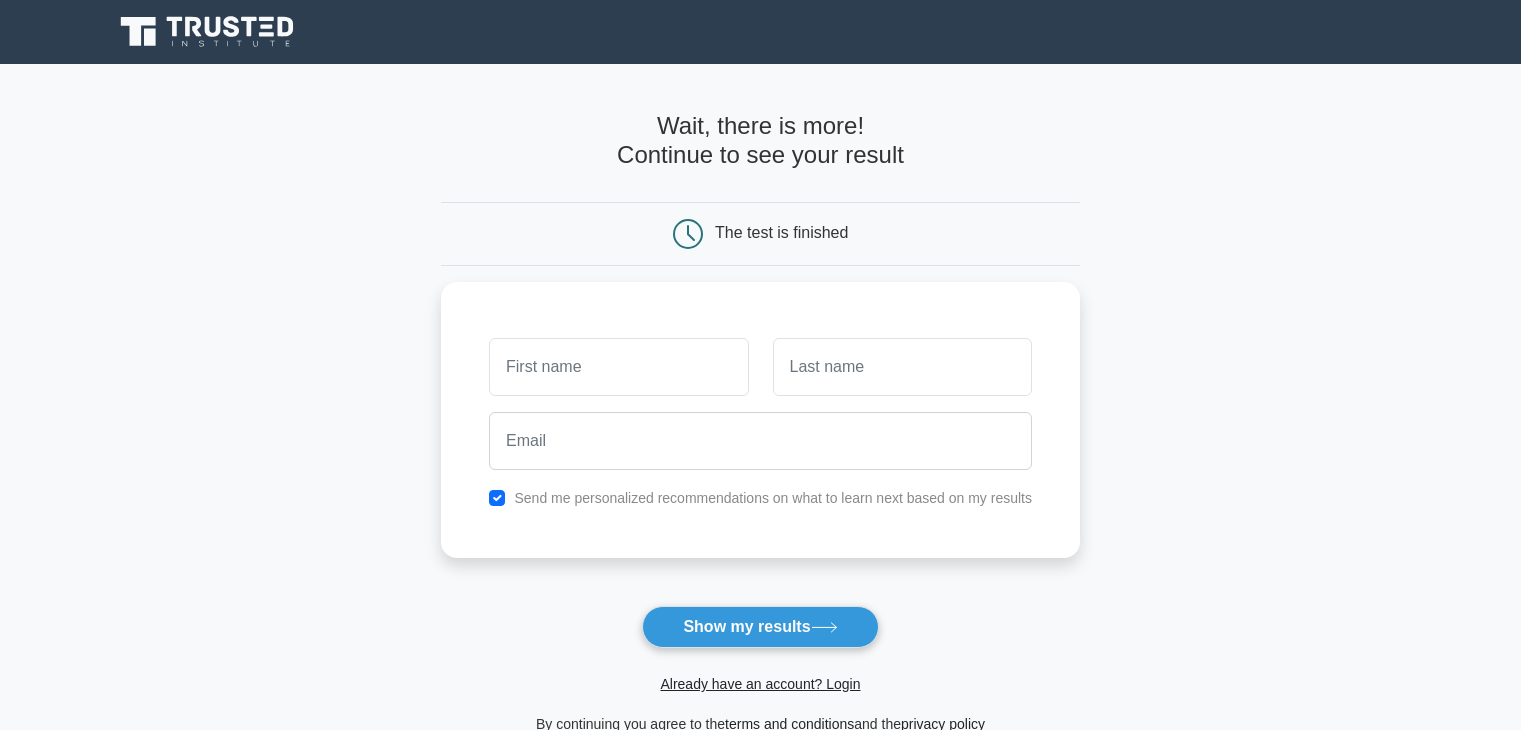 scroll, scrollTop: 0, scrollLeft: 0, axis: both 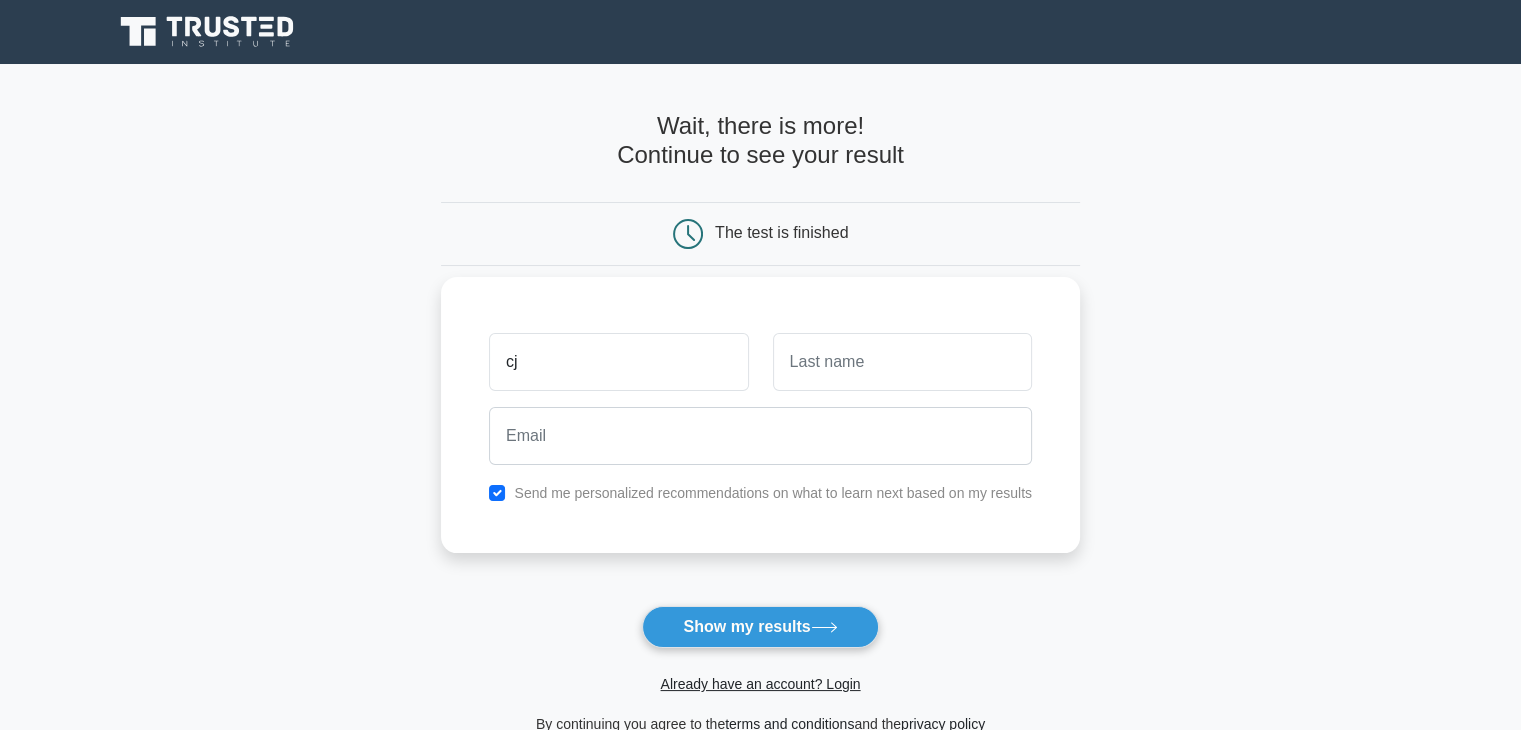 type on "cj" 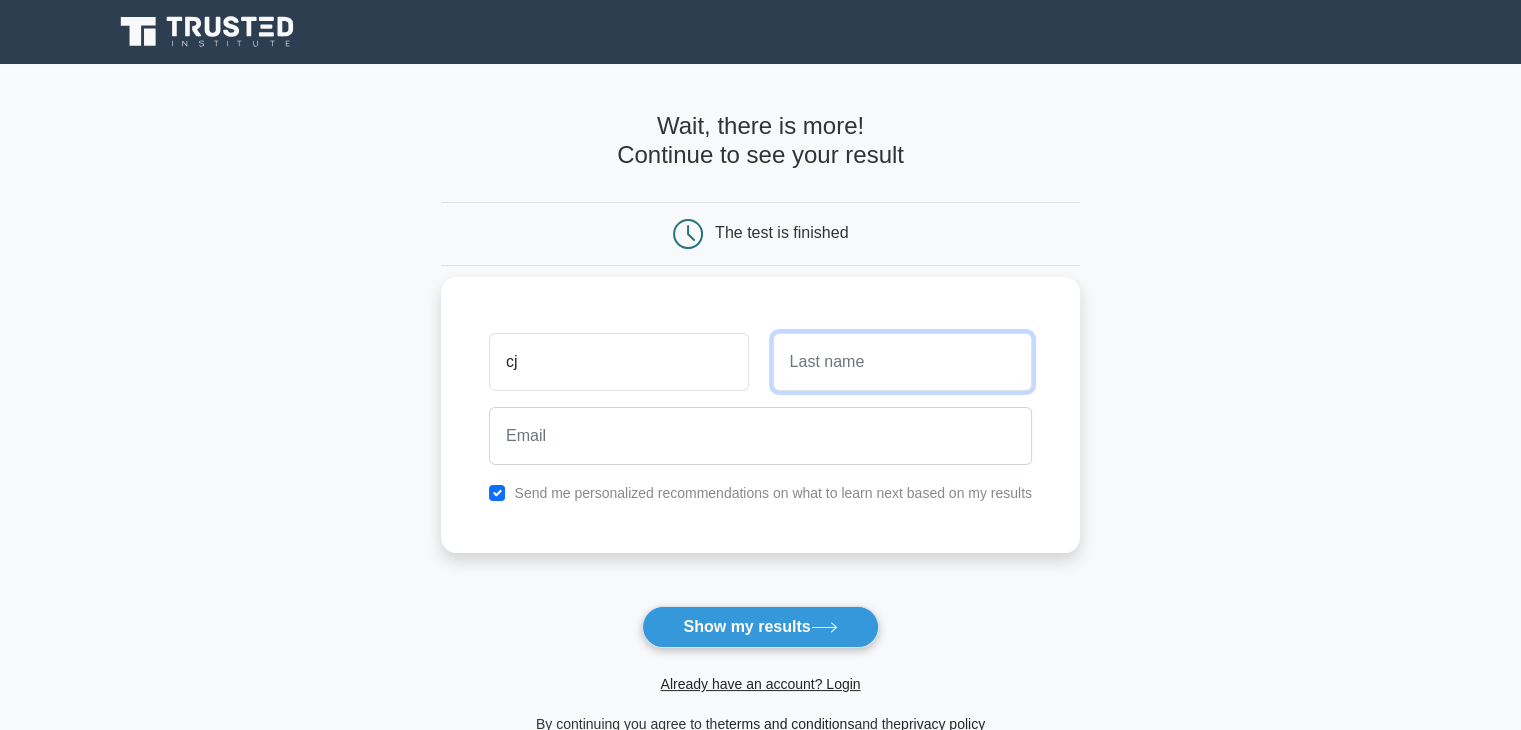 click at bounding box center [902, 362] 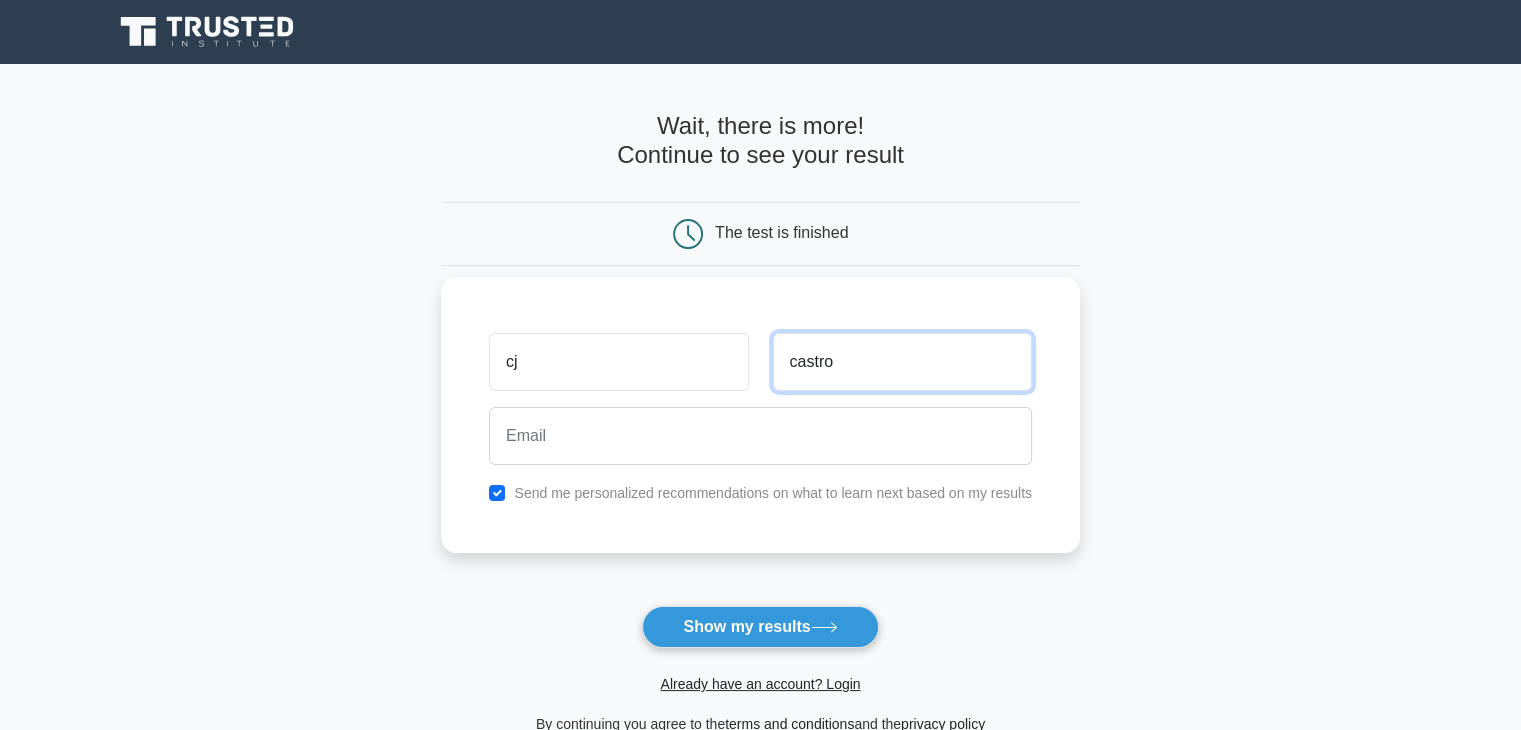 type on "castro" 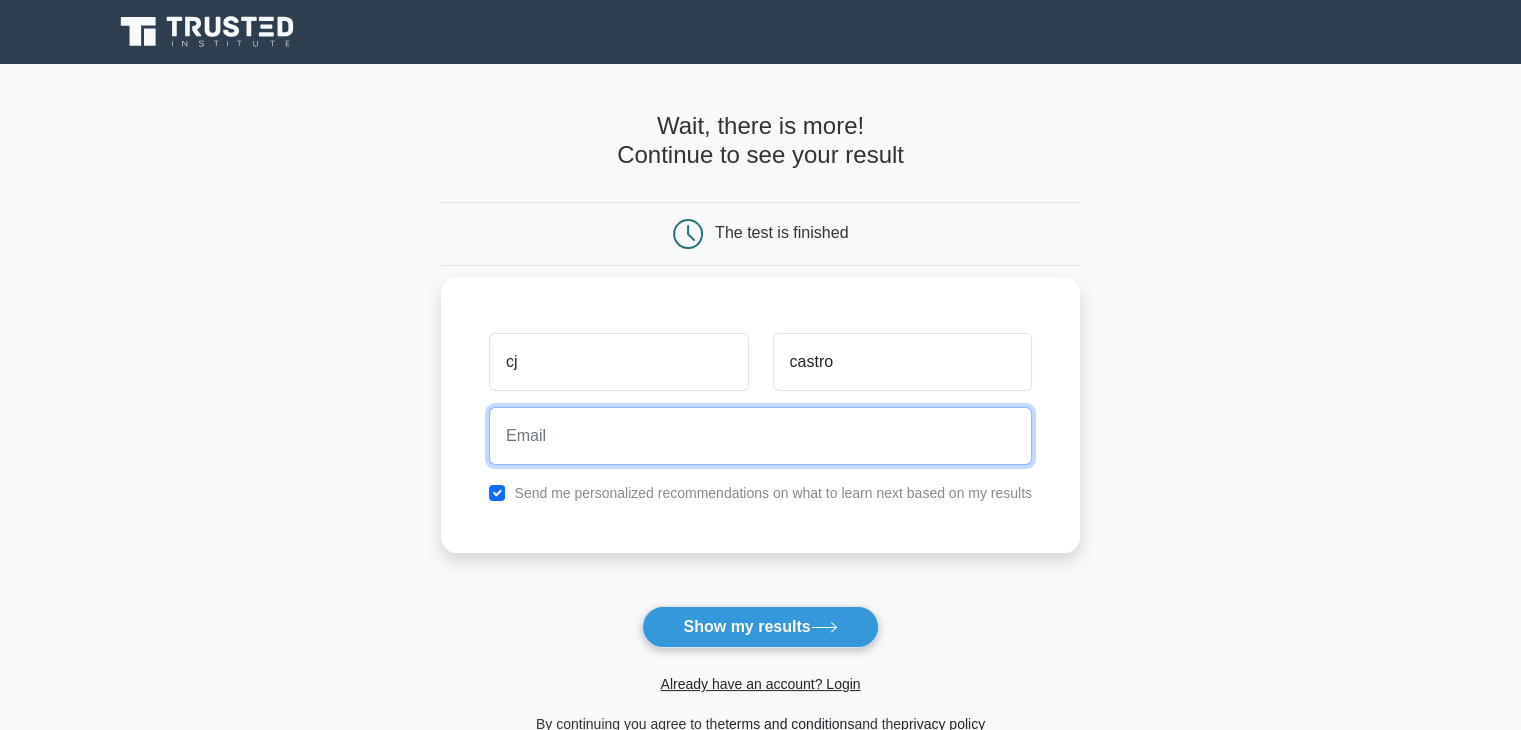 click at bounding box center (760, 436) 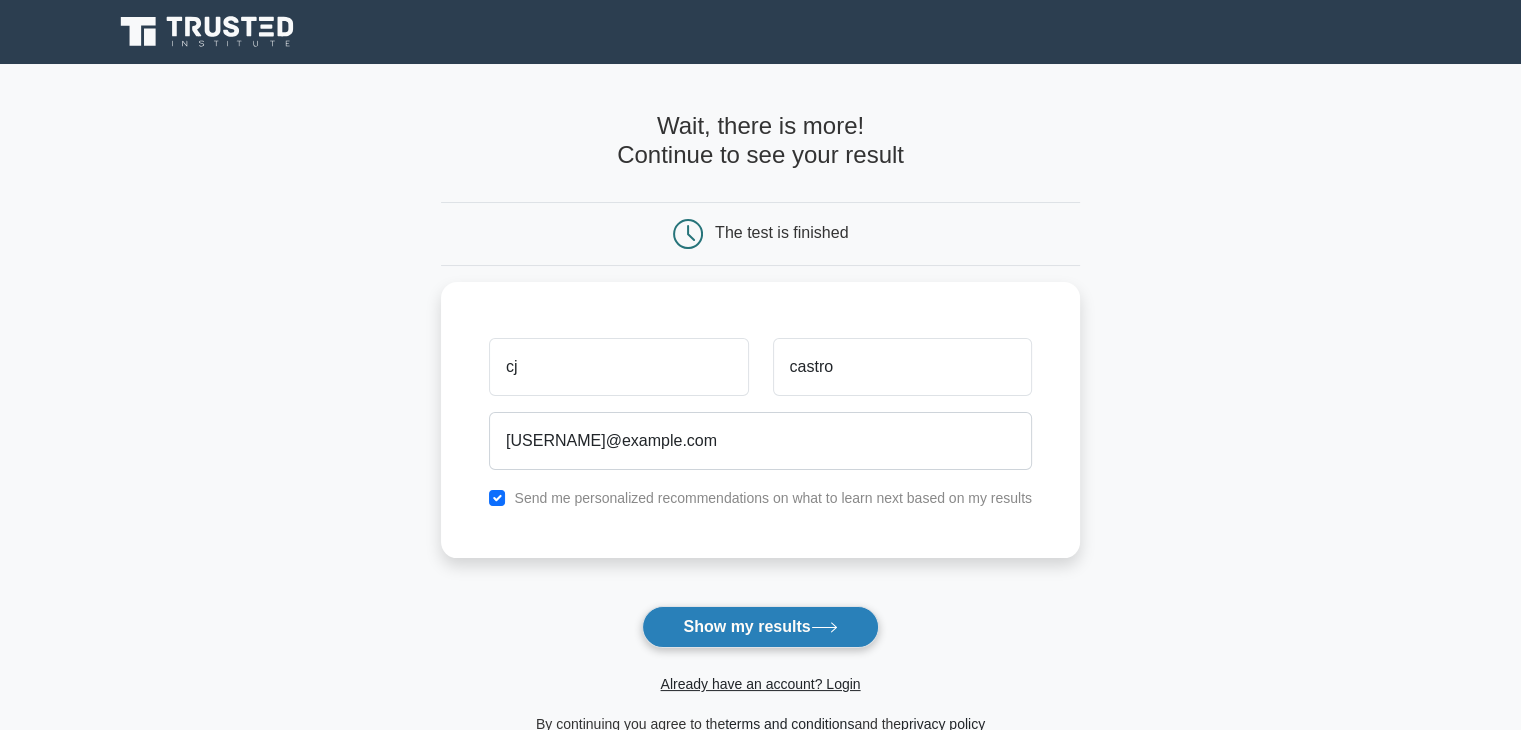 click on "Show my results" at bounding box center [760, 627] 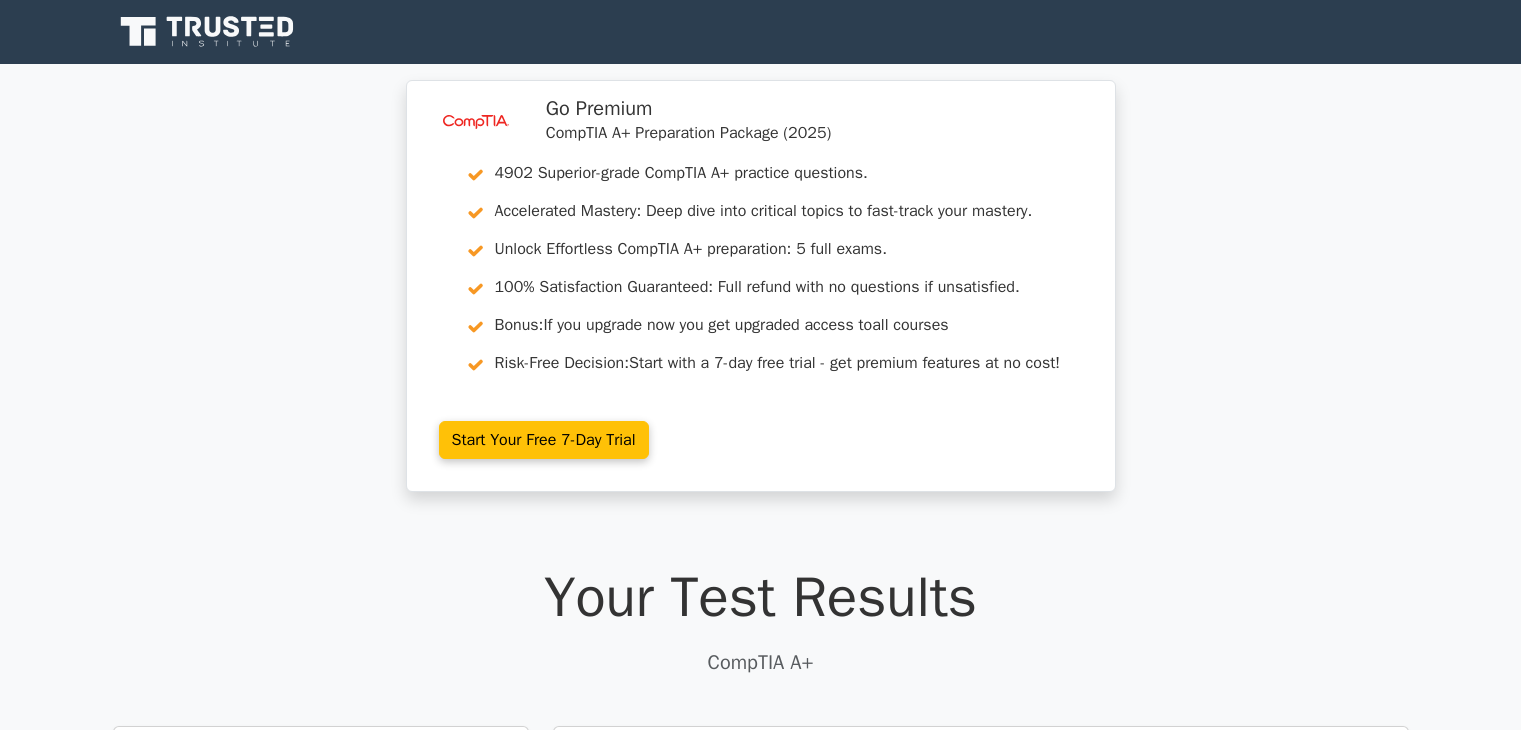 scroll, scrollTop: 0, scrollLeft: 0, axis: both 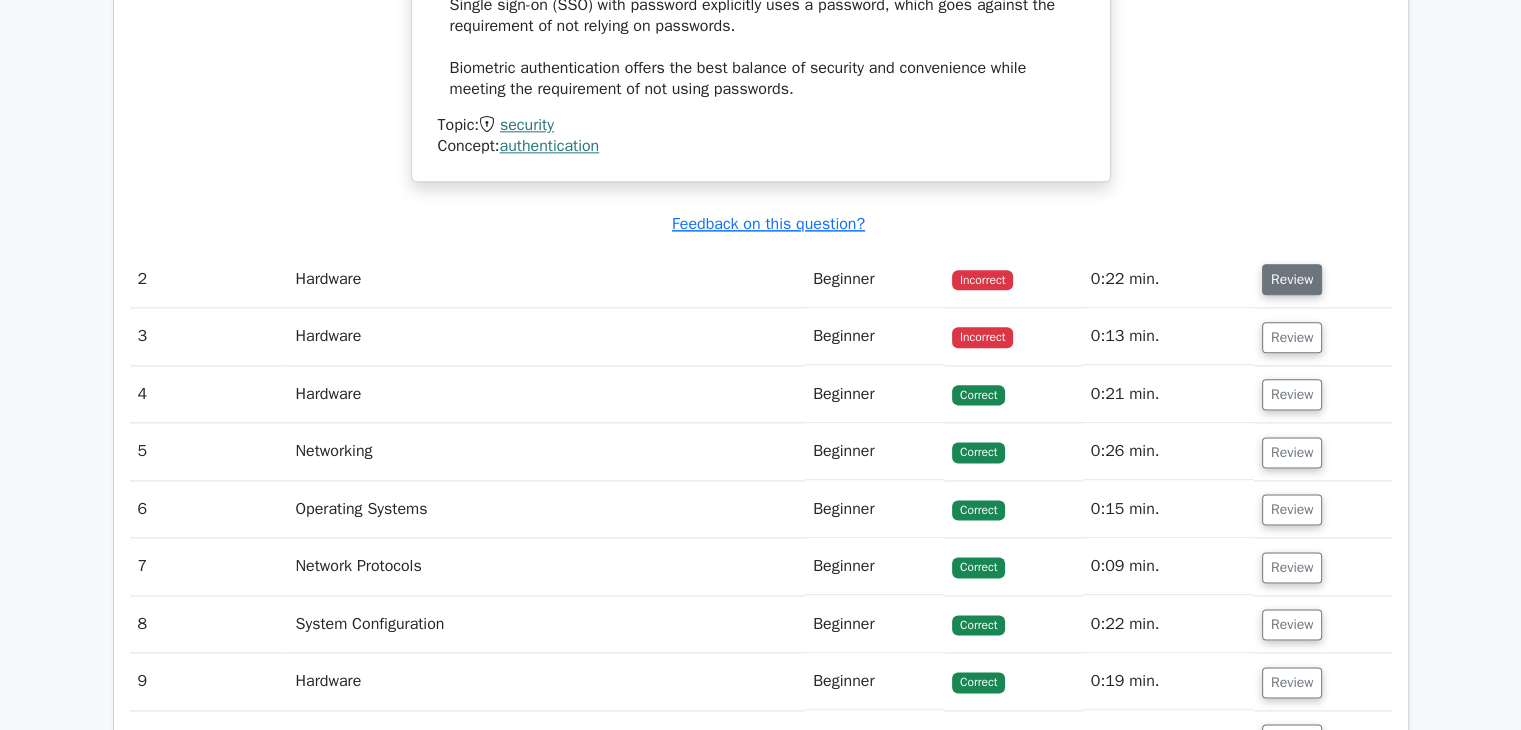 click on "Review" at bounding box center (1292, 279) 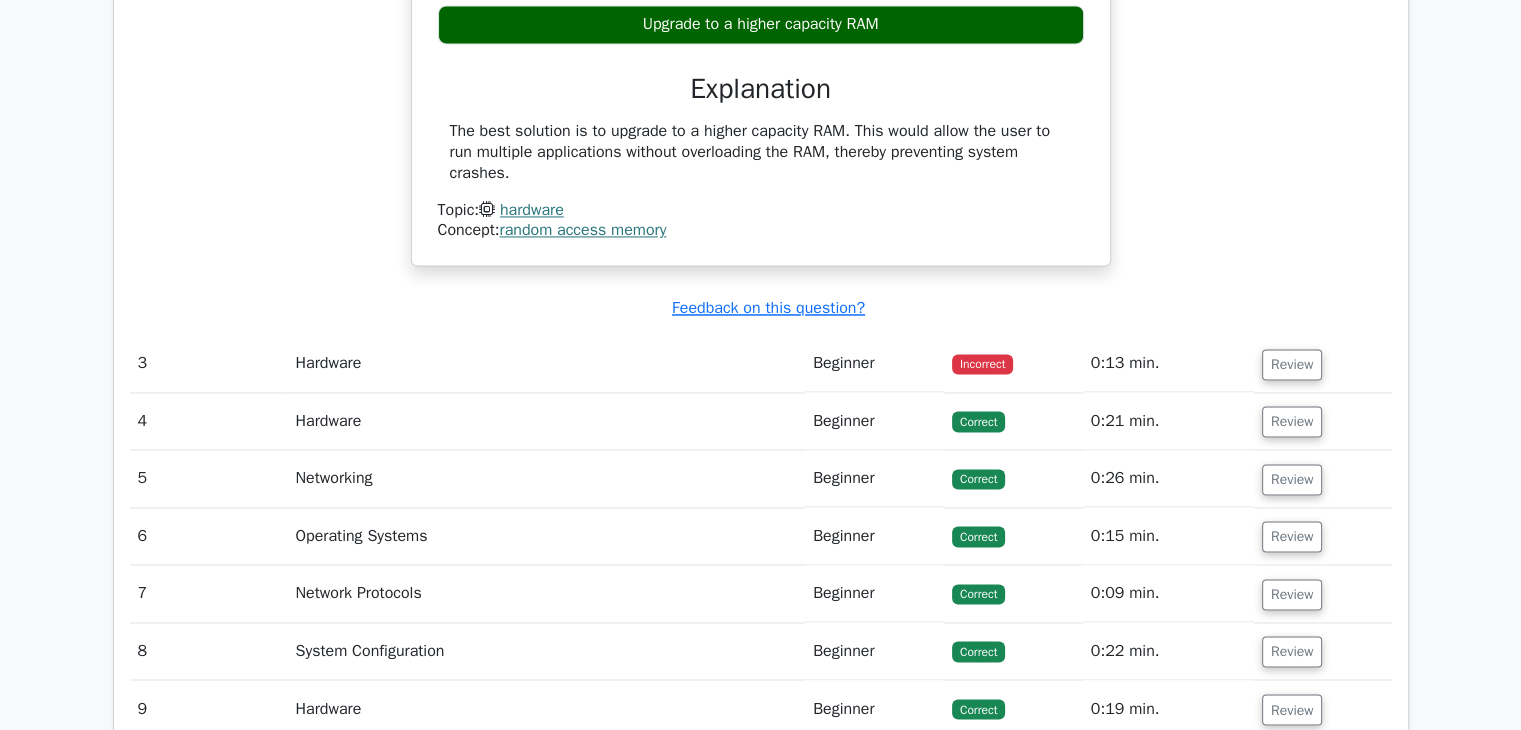 scroll, scrollTop: 3156, scrollLeft: 0, axis: vertical 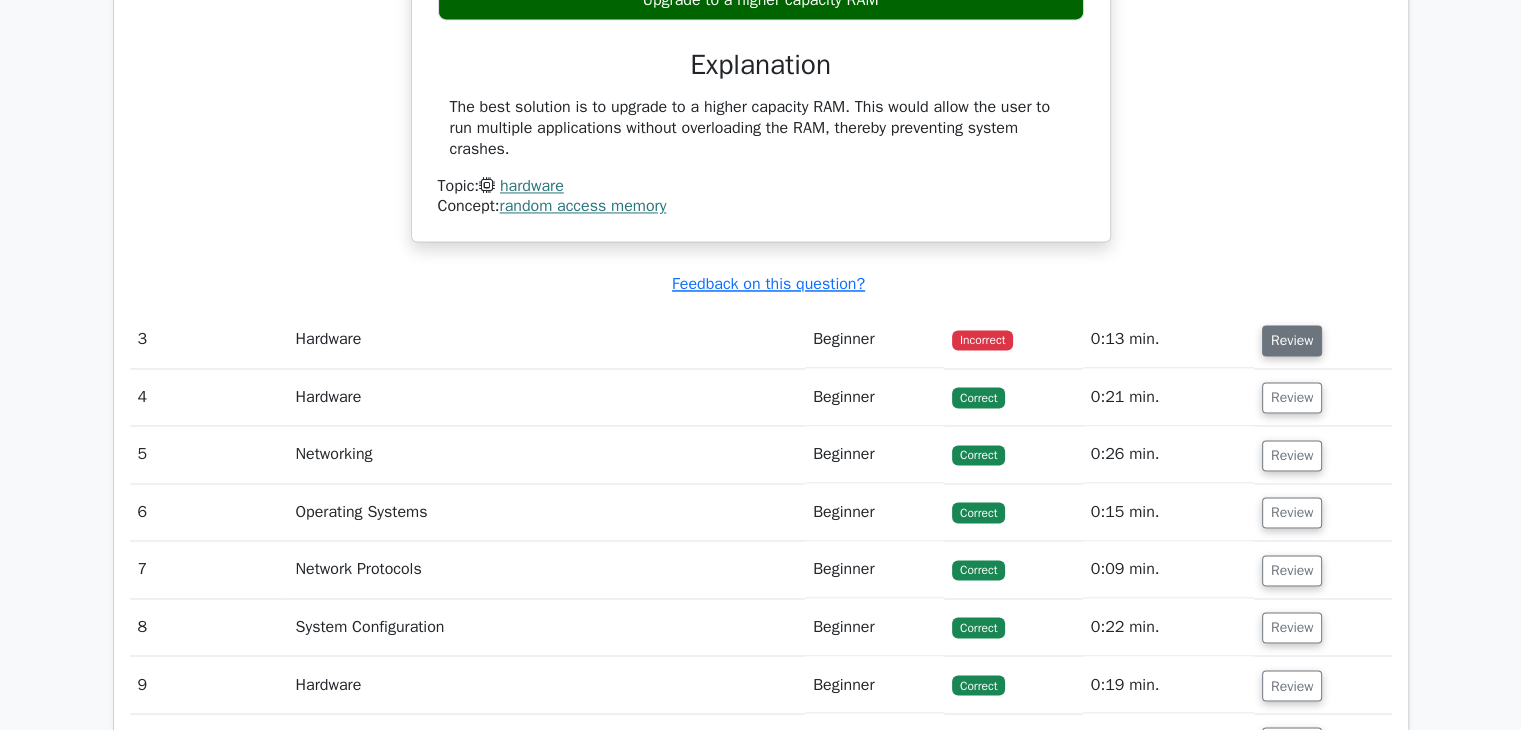 click on "Review" at bounding box center [1292, 340] 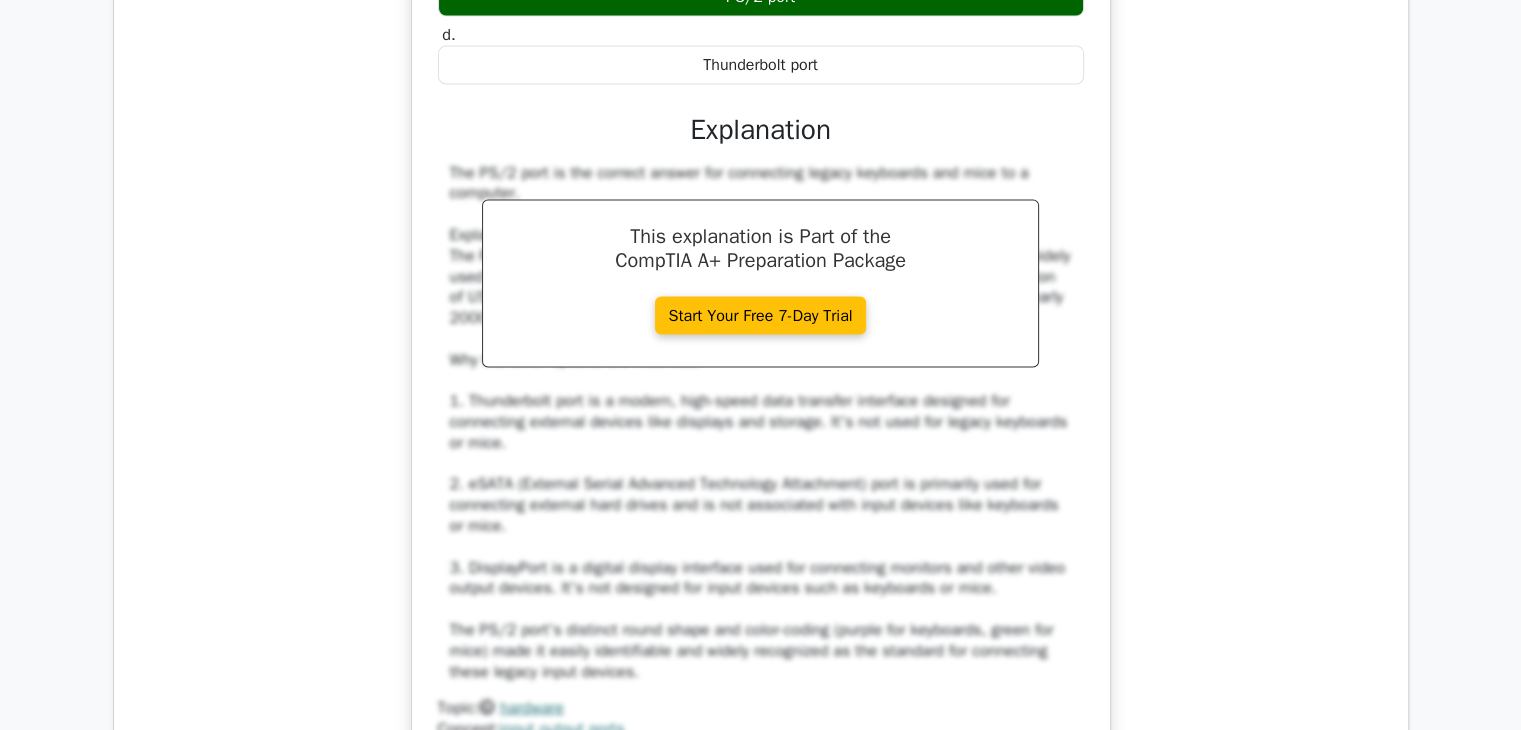 scroll, scrollTop: 3798, scrollLeft: 0, axis: vertical 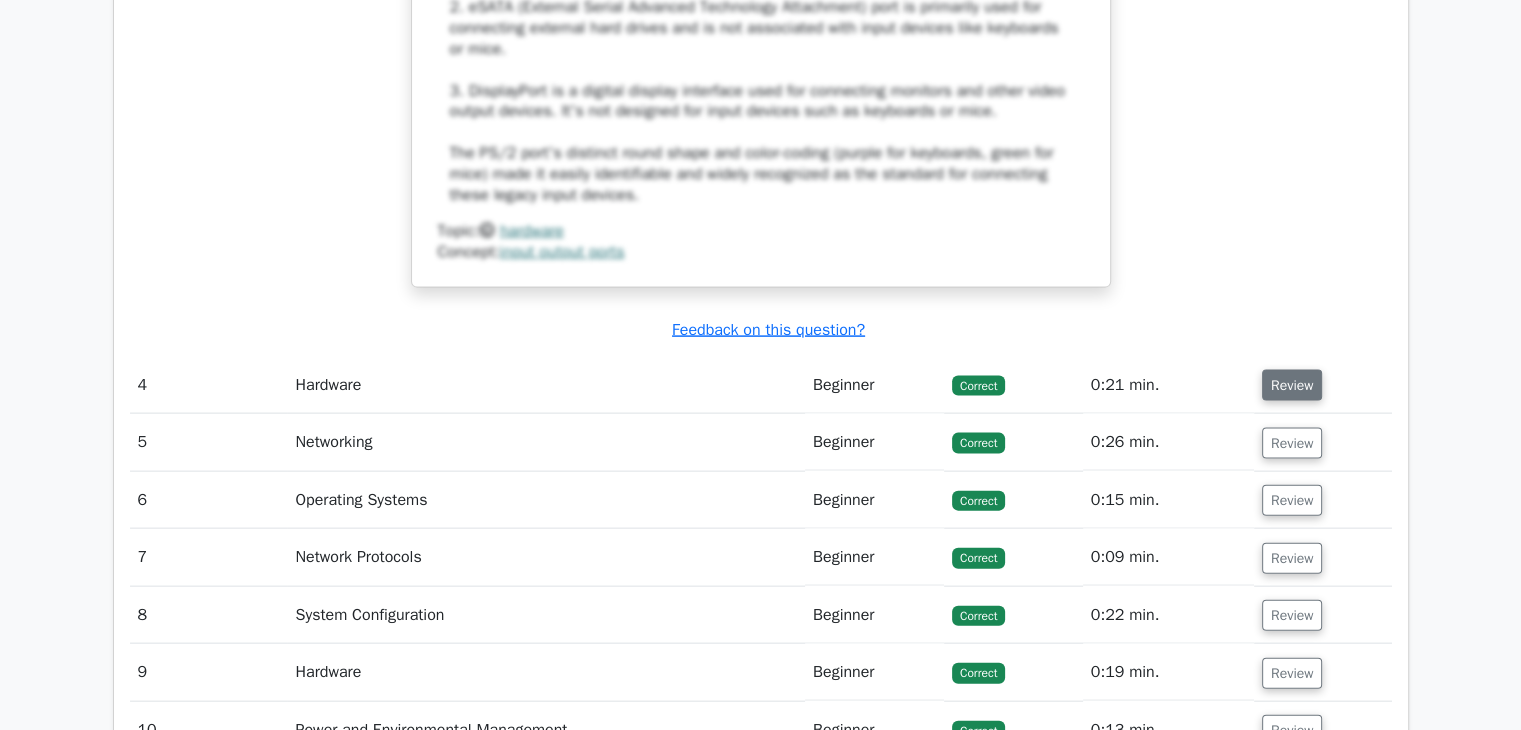 click on "Review" at bounding box center (1292, 385) 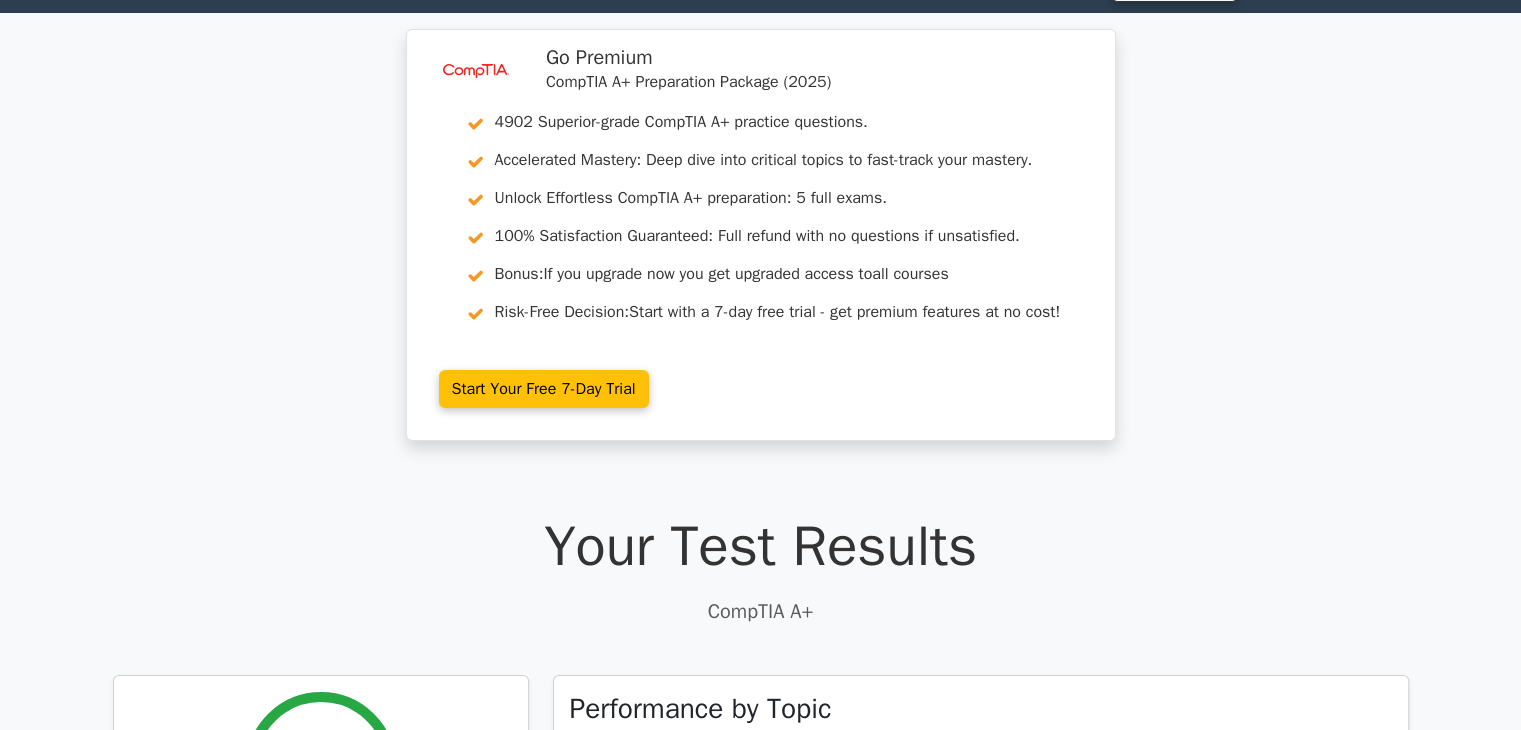 scroll, scrollTop: 0, scrollLeft: 0, axis: both 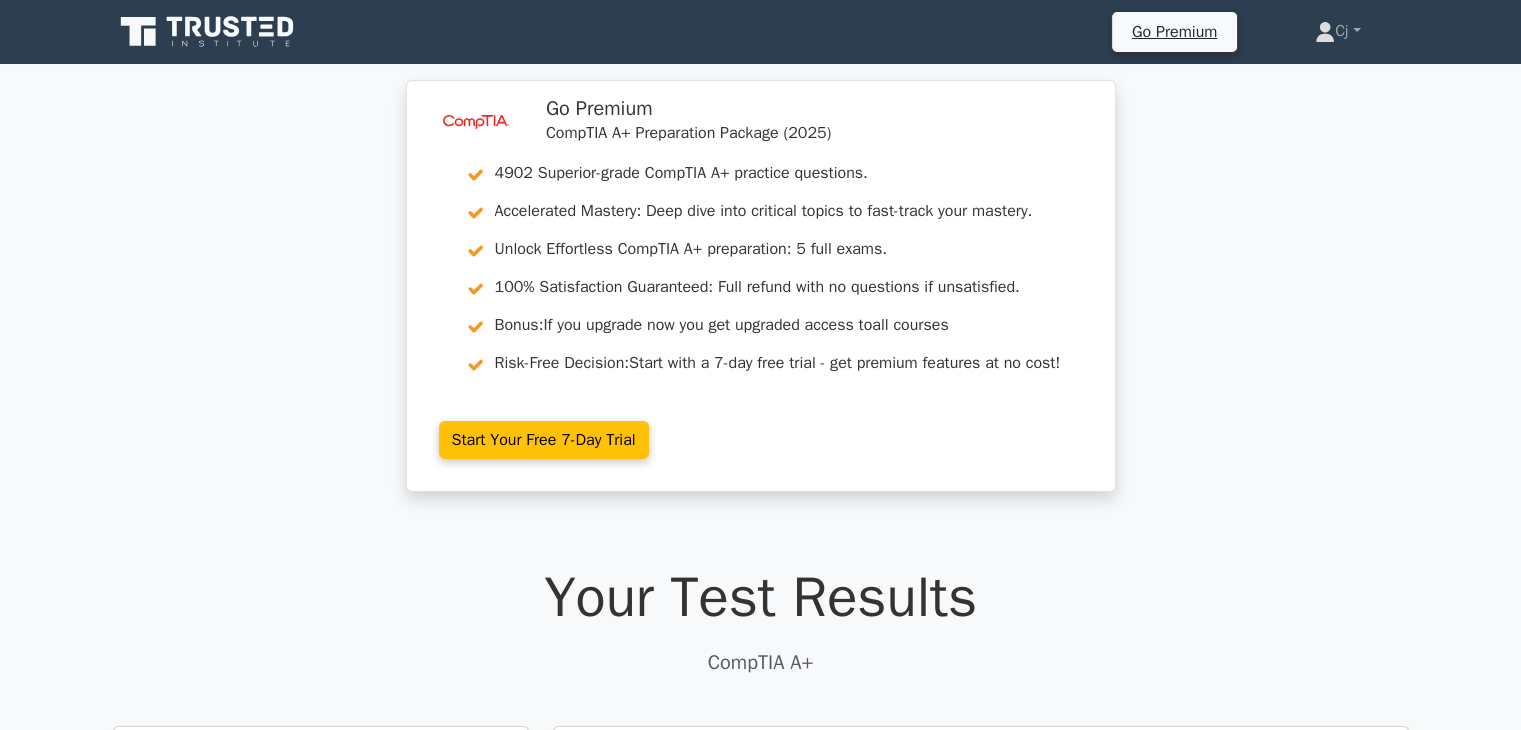 click 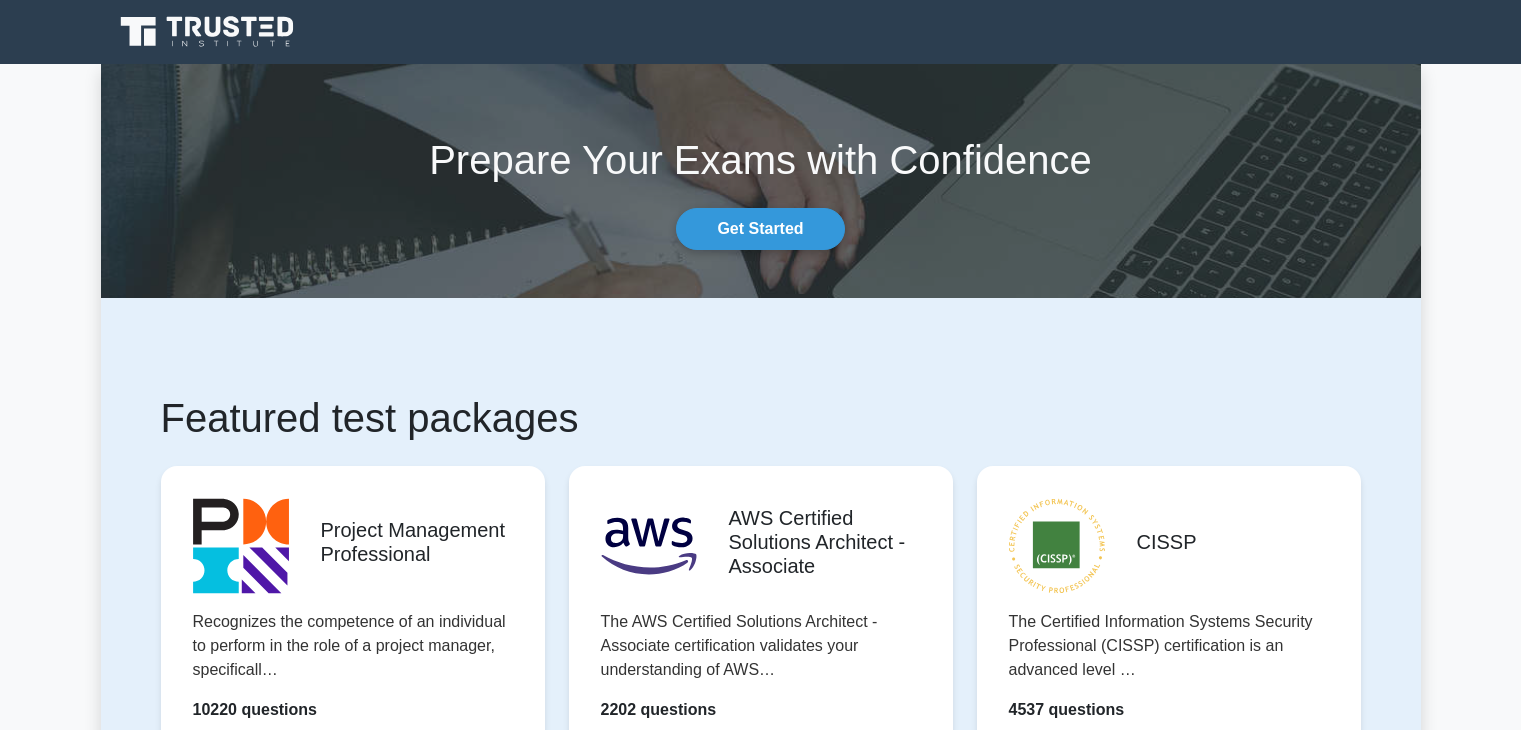 scroll, scrollTop: 0, scrollLeft: 0, axis: both 